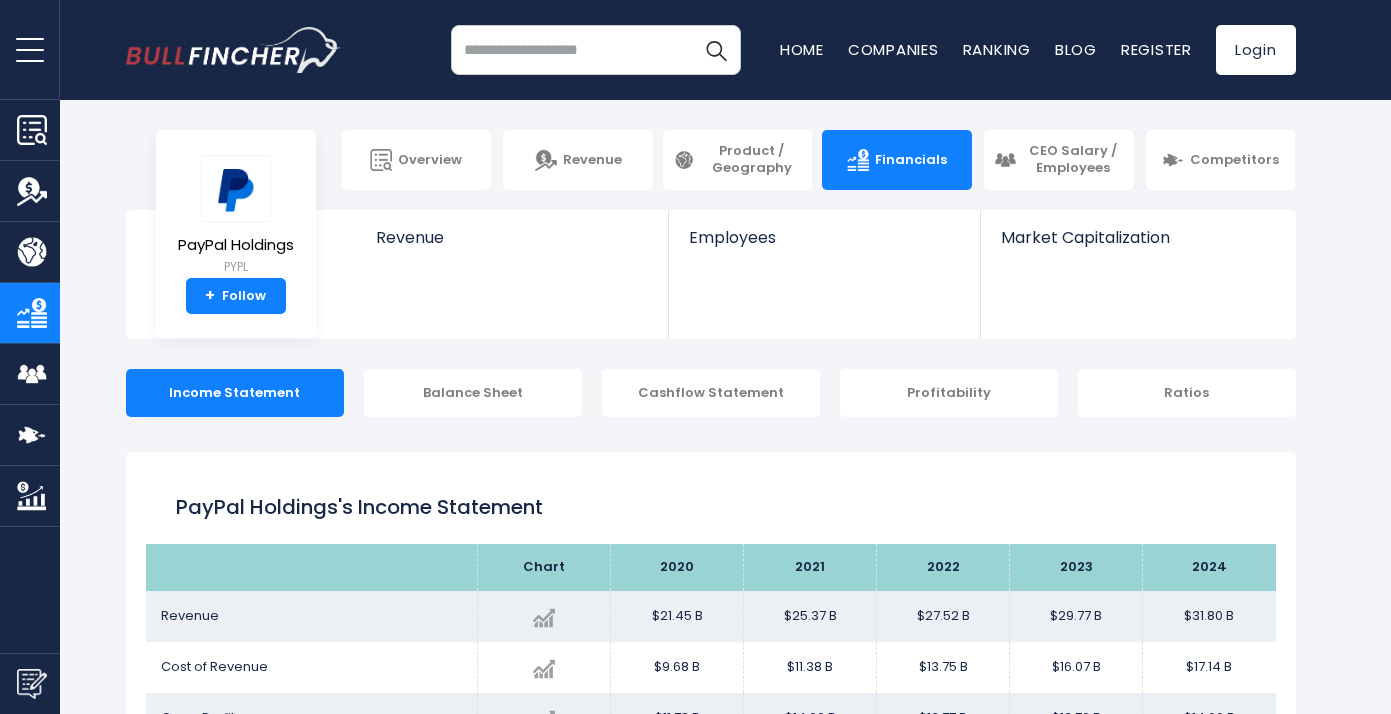 scroll, scrollTop: 0, scrollLeft: 0, axis: both 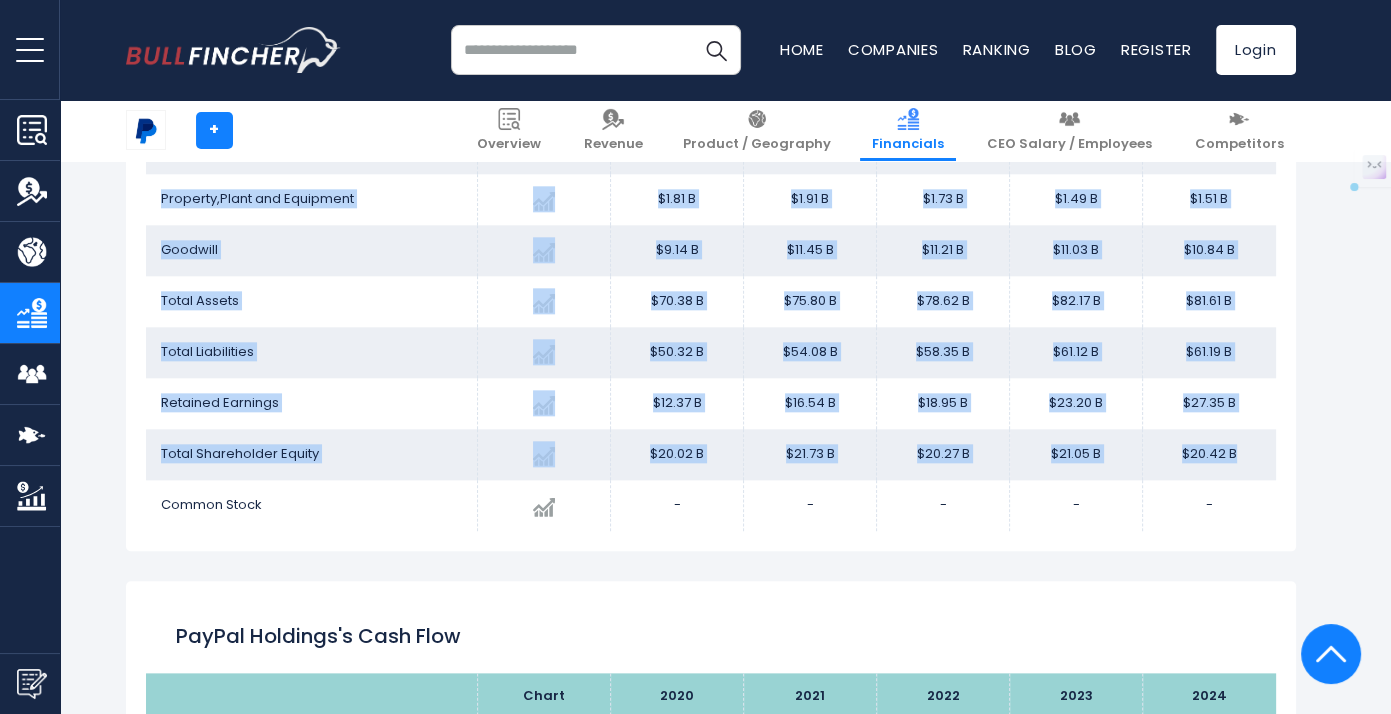 drag, startPoint x: 152, startPoint y: 232, endPoint x: 1237, endPoint y: 451, distance: 1106.8812 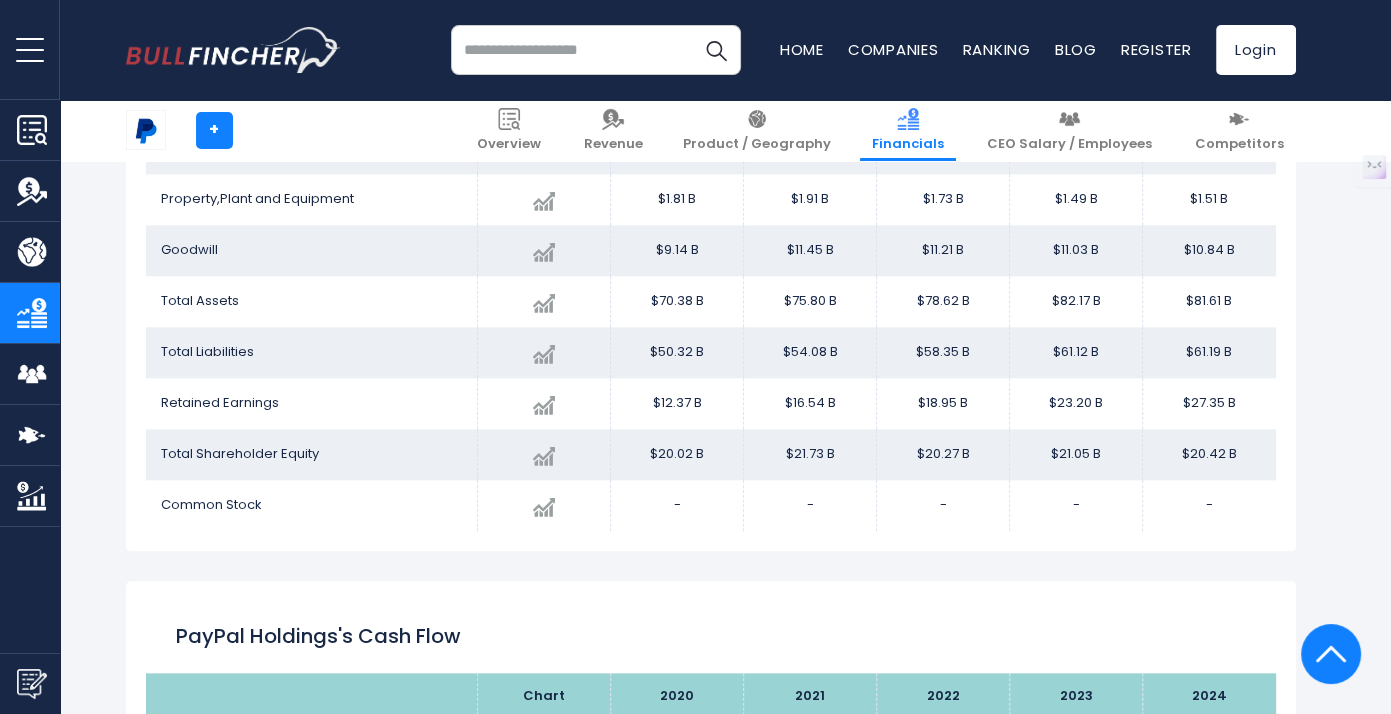 click on "PayPal Holdings's Balance Sheet
Chart
2020" at bounding box center (711, 216) 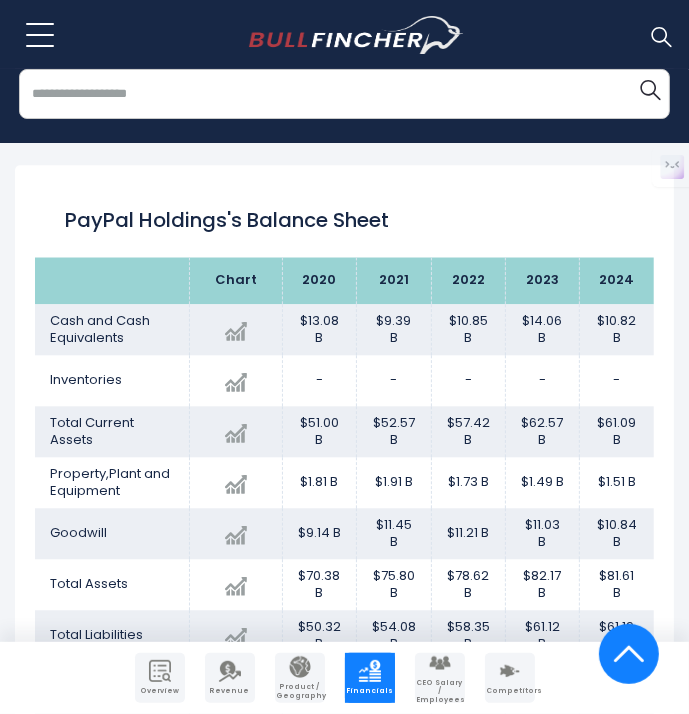 scroll, scrollTop: 2533, scrollLeft: 0, axis: vertical 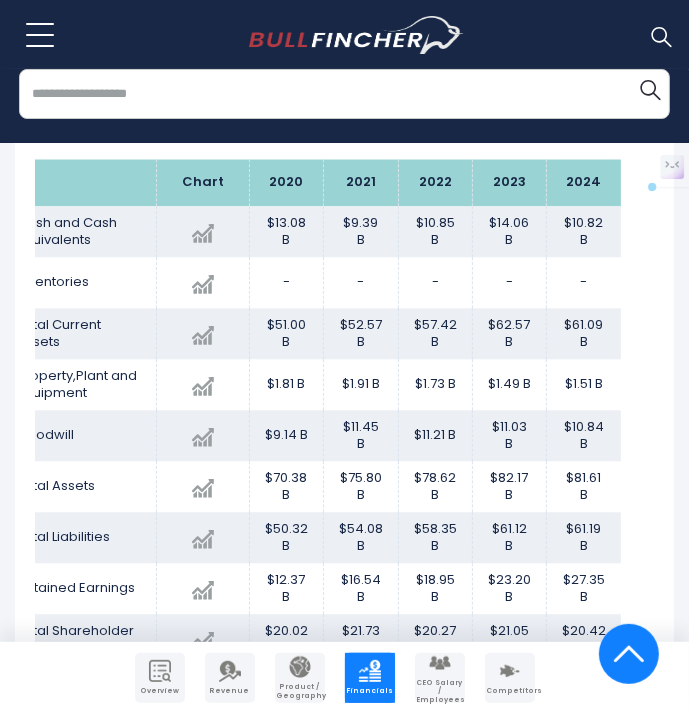 drag, startPoint x: 587, startPoint y: 260, endPoint x: 579, endPoint y: 276, distance: 17.888544 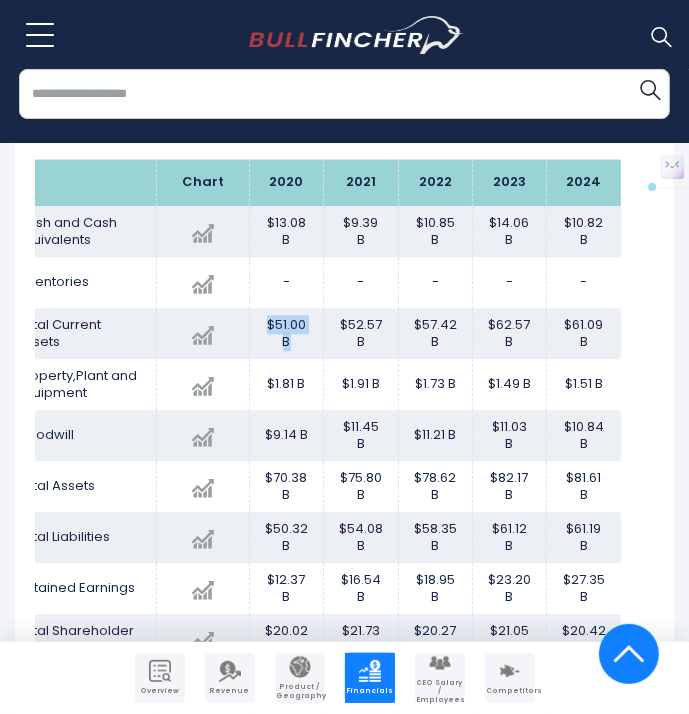 drag, startPoint x: 257, startPoint y: 359, endPoint x: 286, endPoint y: 375, distance: 33.12099 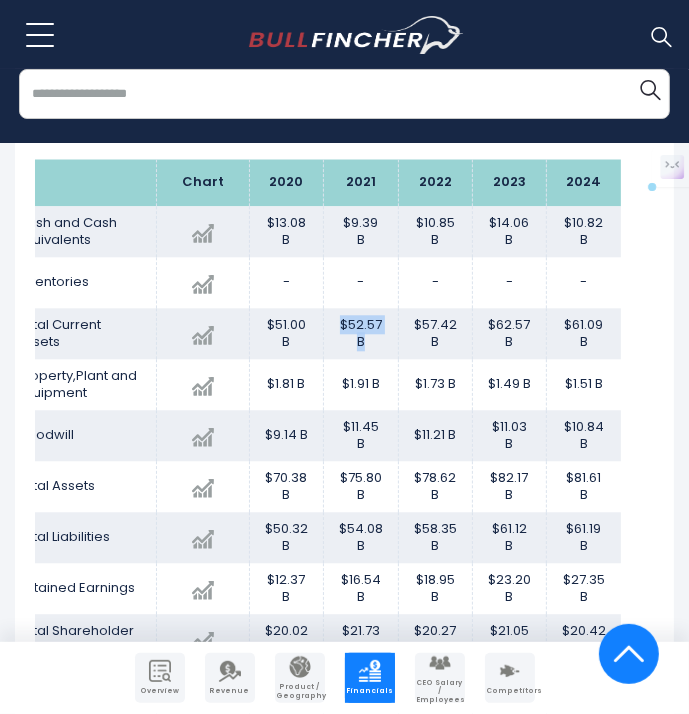 drag, startPoint x: 327, startPoint y: 357, endPoint x: 363, endPoint y: 380, distance: 42.72002 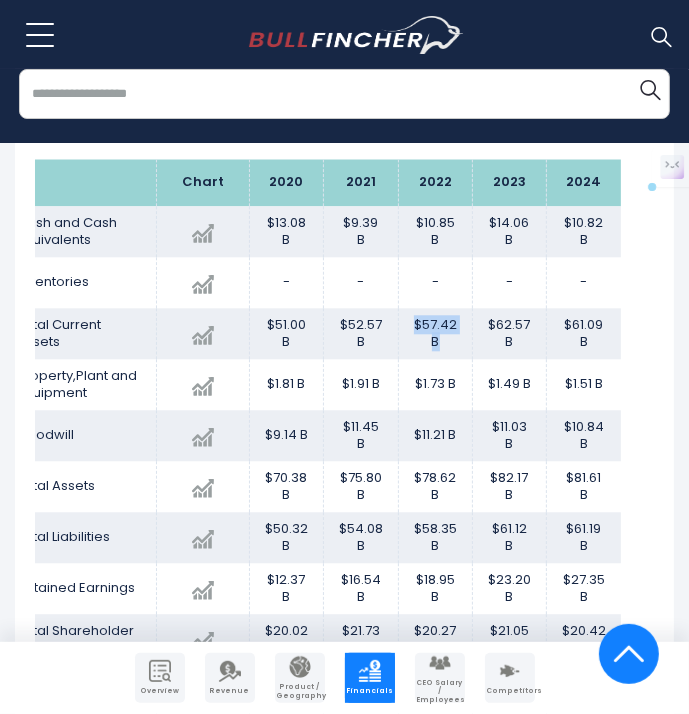 drag, startPoint x: 430, startPoint y: 379, endPoint x: 400, endPoint y: 363, distance: 34 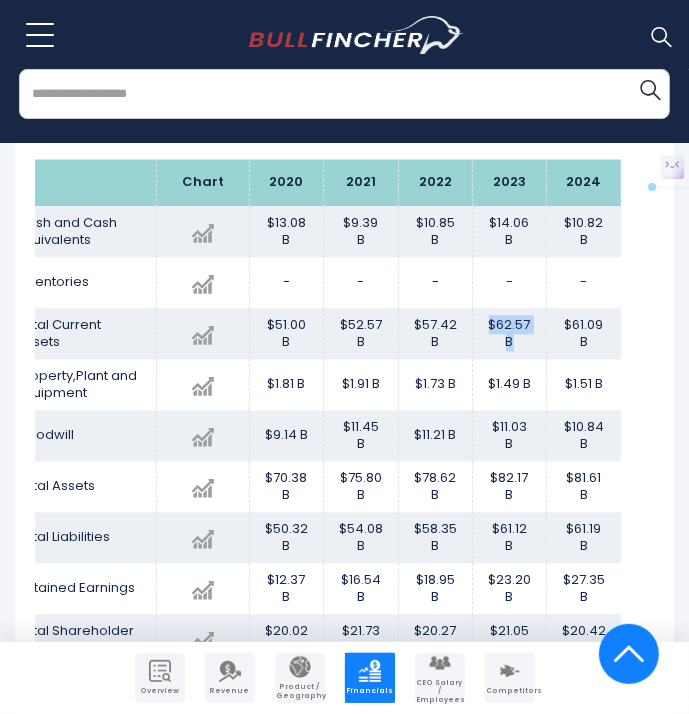 drag, startPoint x: 510, startPoint y: 384, endPoint x: 475, endPoint y: 368, distance: 38.483765 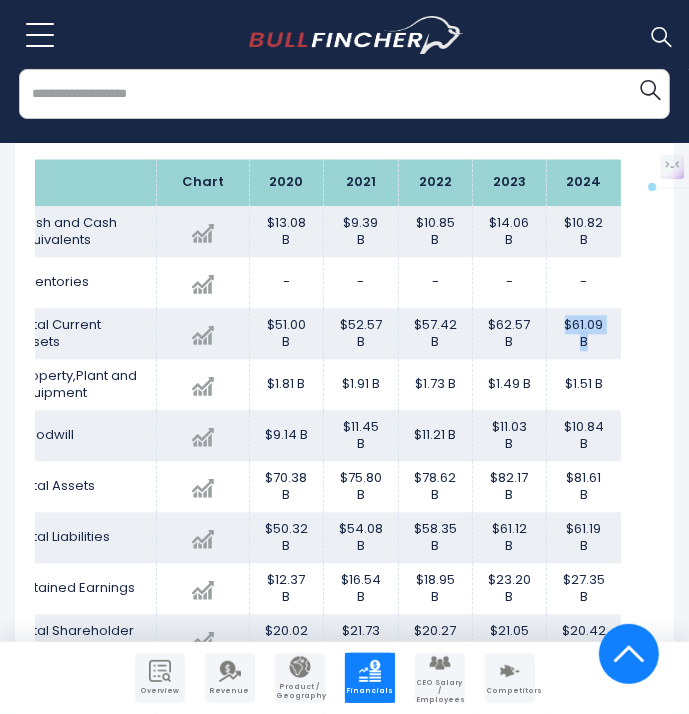 drag, startPoint x: 580, startPoint y: 377, endPoint x: 550, endPoint y: 360, distance: 34.48188 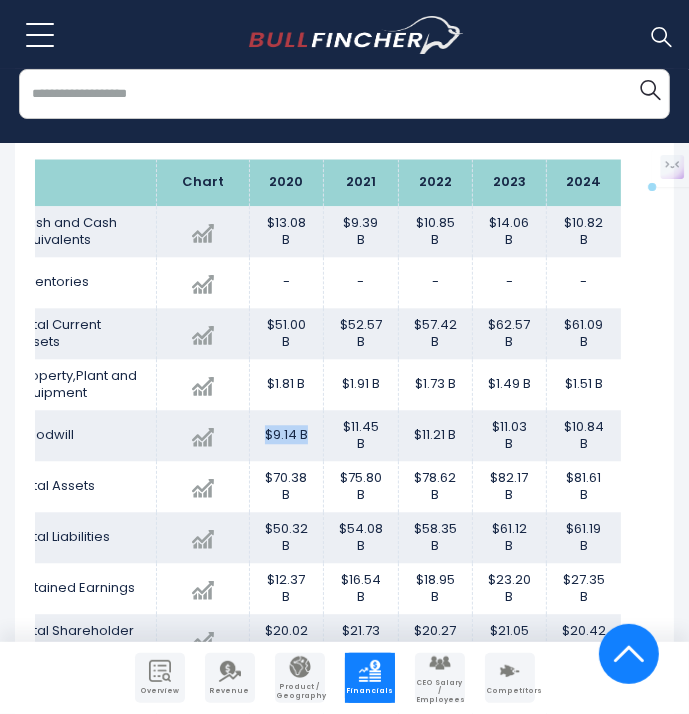 drag, startPoint x: 284, startPoint y: 480, endPoint x: 257, endPoint y: 463, distance: 31.906113 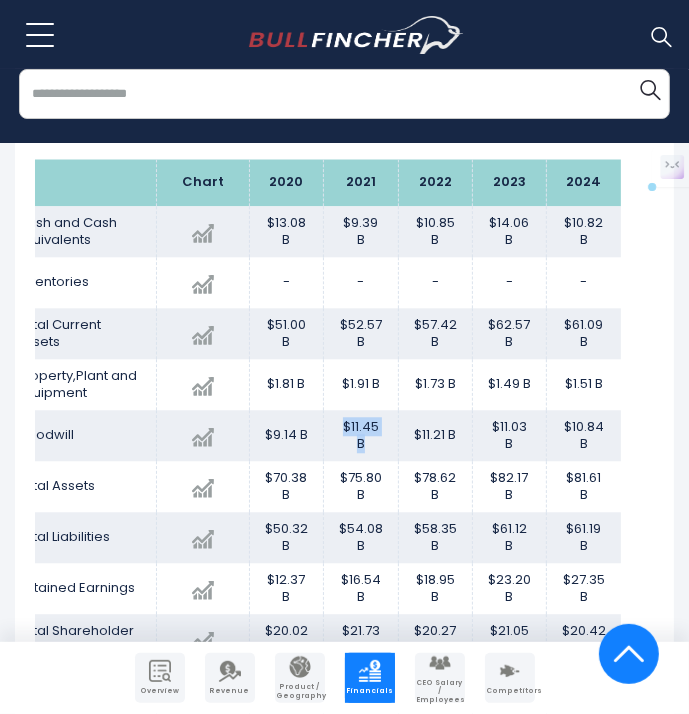 drag, startPoint x: 366, startPoint y: 480, endPoint x: 326, endPoint y: 463, distance: 43.462627 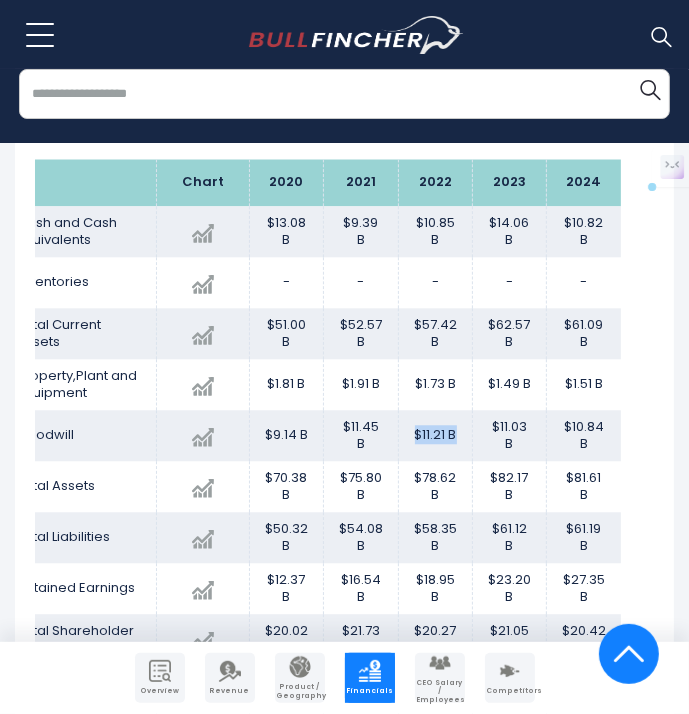 drag, startPoint x: 450, startPoint y: 475, endPoint x: 387, endPoint y: 473, distance: 63.03174 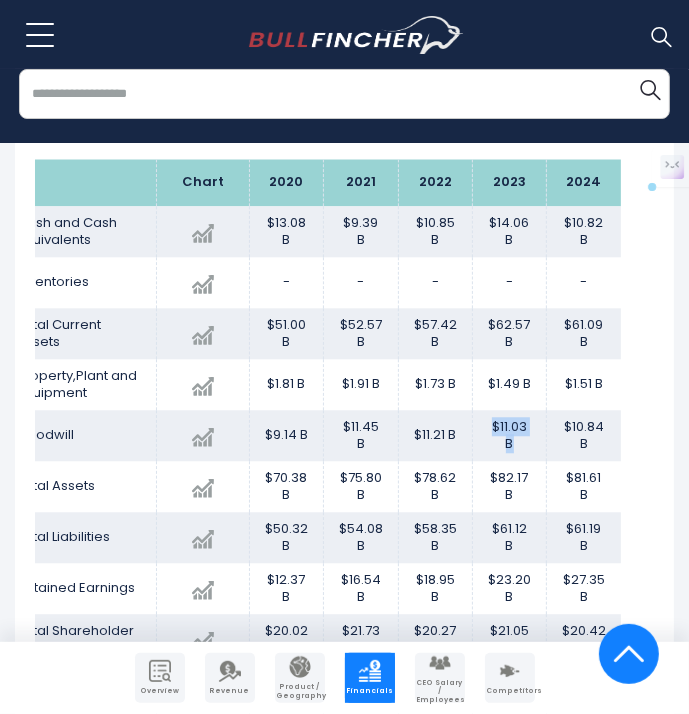 drag, startPoint x: 505, startPoint y: 484, endPoint x: 474, endPoint y: 466, distance: 35.846897 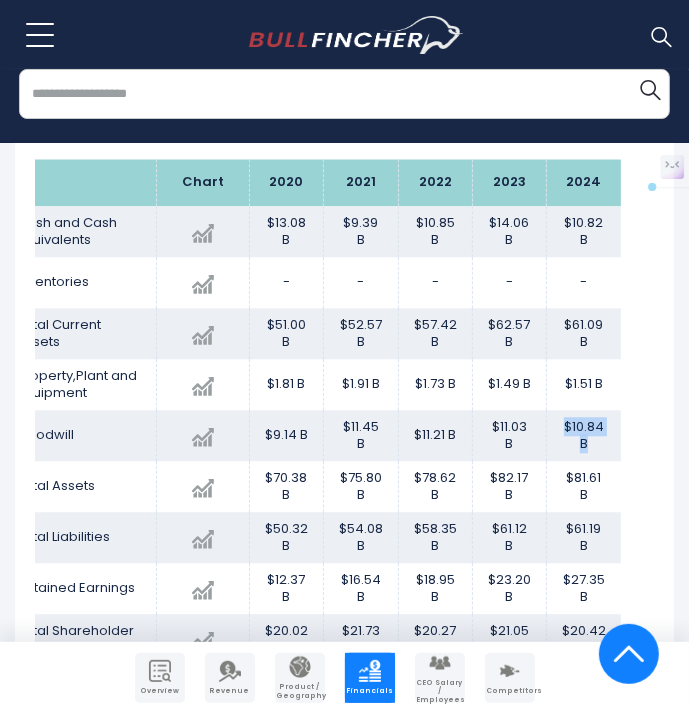 drag, startPoint x: 579, startPoint y: 479, endPoint x: 548, endPoint y: 461, distance: 35.846897 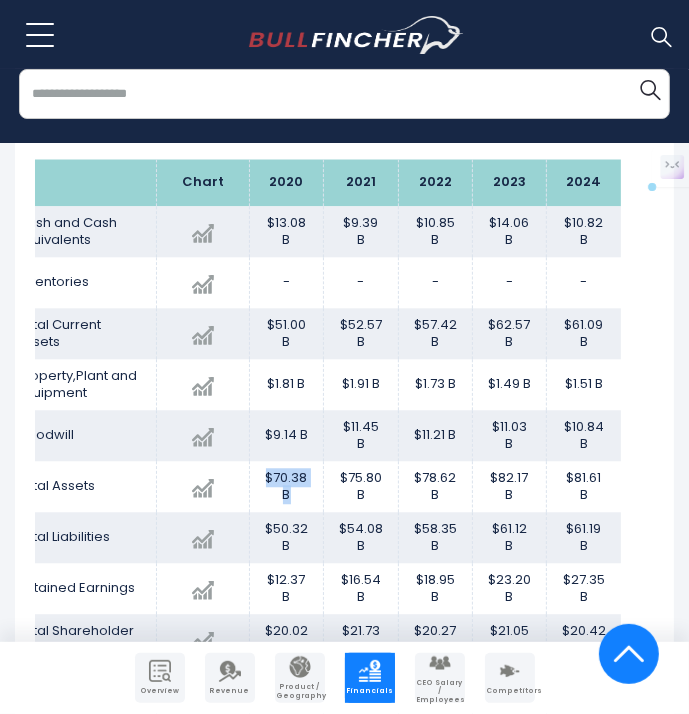 drag, startPoint x: 255, startPoint y: 514, endPoint x: 290, endPoint y: 535, distance: 40.81666 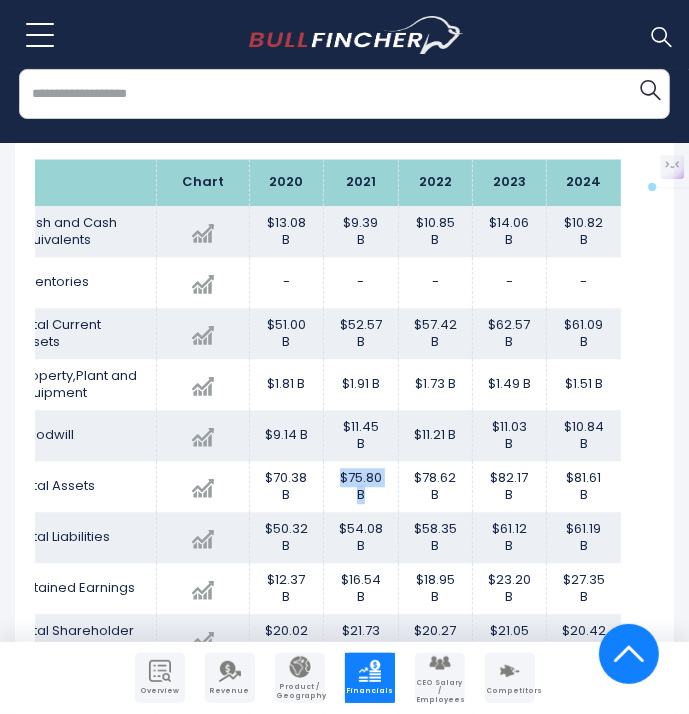 drag, startPoint x: 360, startPoint y: 529, endPoint x: 325, endPoint y: 510, distance: 39.824615 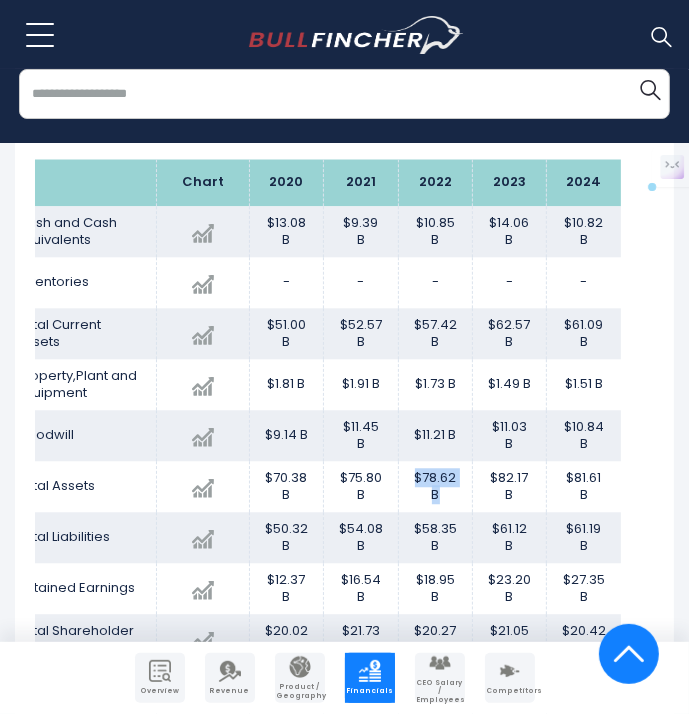 drag, startPoint x: 433, startPoint y: 531, endPoint x: 405, endPoint y: 513, distance: 33.286633 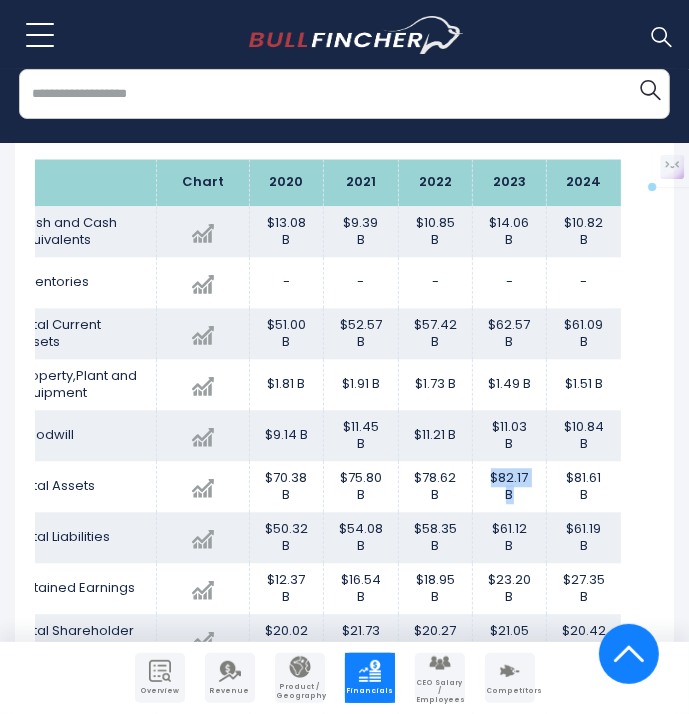 drag, startPoint x: 505, startPoint y: 529, endPoint x: 473, endPoint y: 514, distance: 35.341194 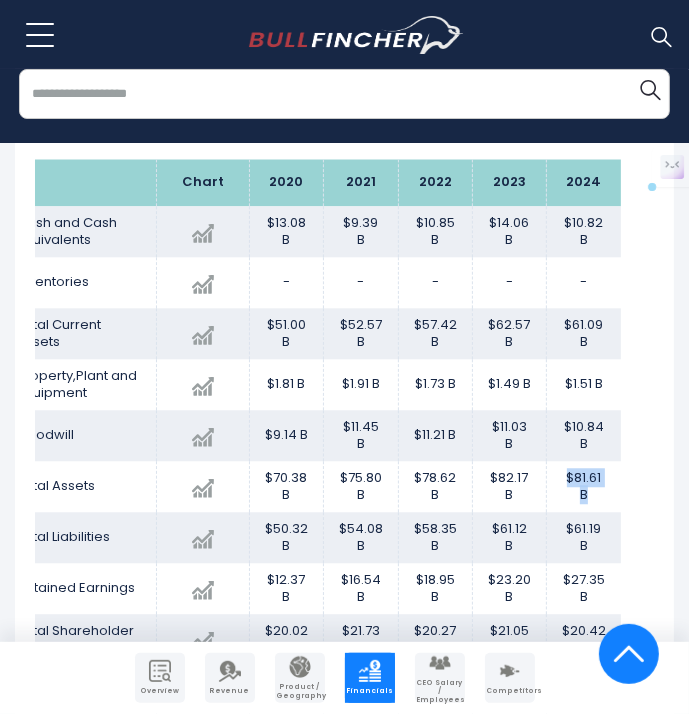 drag, startPoint x: 577, startPoint y: 533, endPoint x: 546, endPoint y: 517, distance: 34.88553 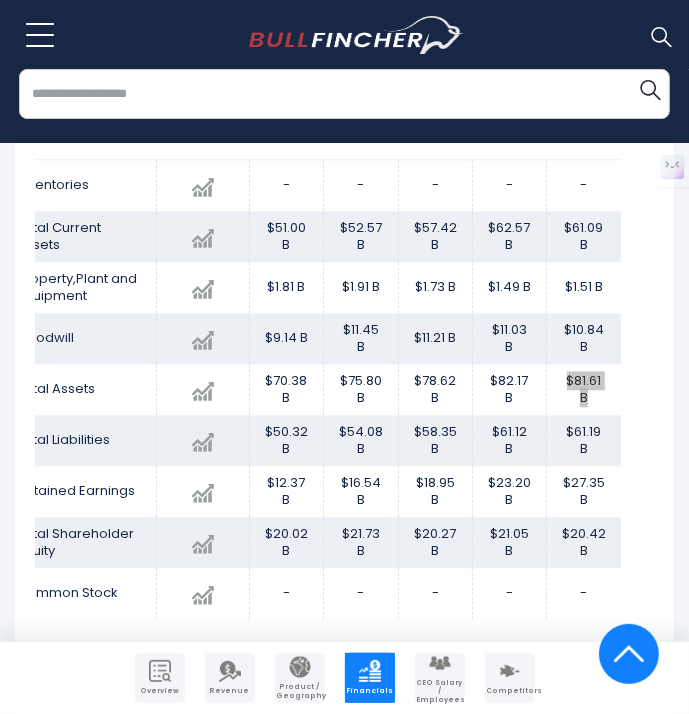 scroll, scrollTop: 99, scrollLeft: 38, axis: both 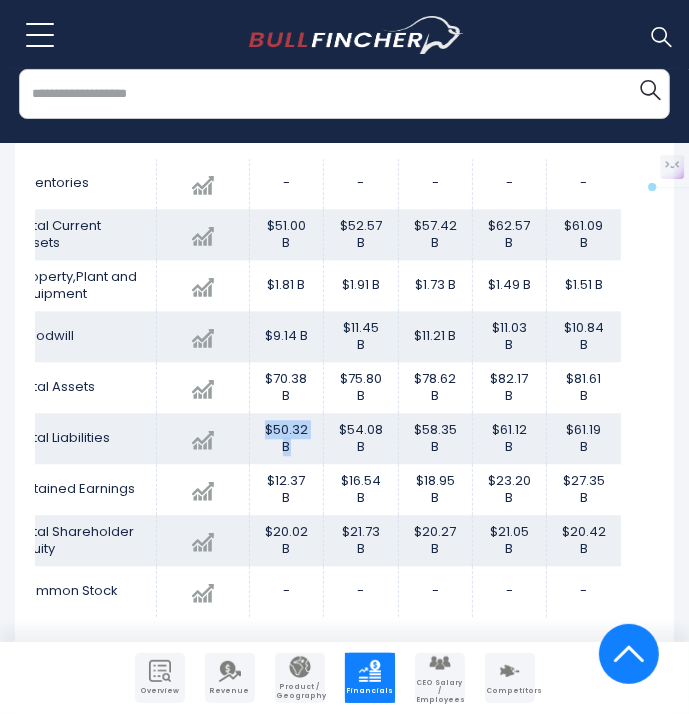 drag, startPoint x: 290, startPoint y: 483, endPoint x: 250, endPoint y: 464, distance: 44.28318 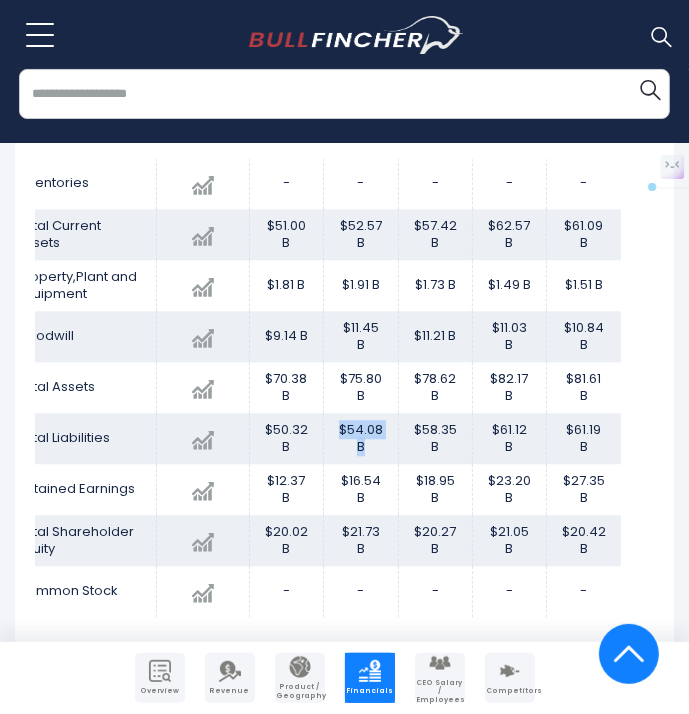 drag, startPoint x: 356, startPoint y: 484, endPoint x: 320, endPoint y: 464, distance: 41.18252 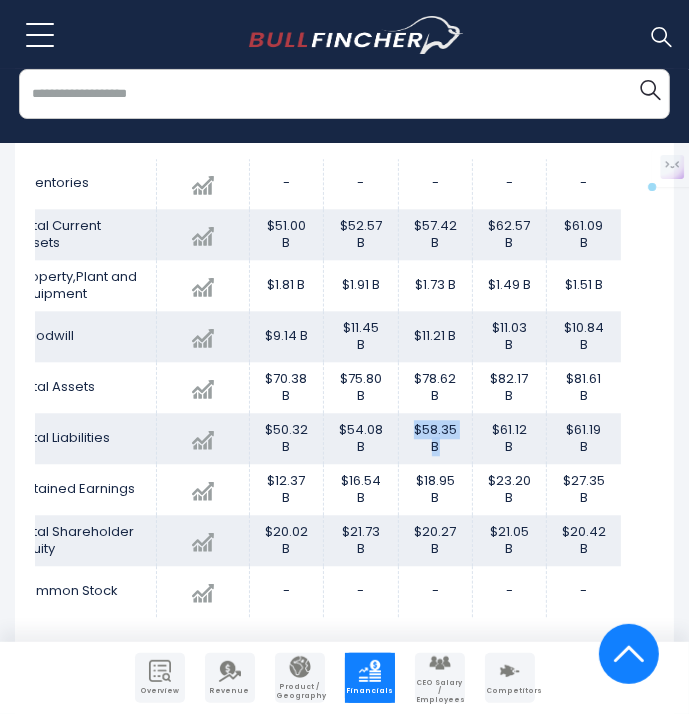 drag, startPoint x: 432, startPoint y: 485, endPoint x: 402, endPoint y: 473, distance: 32.31099 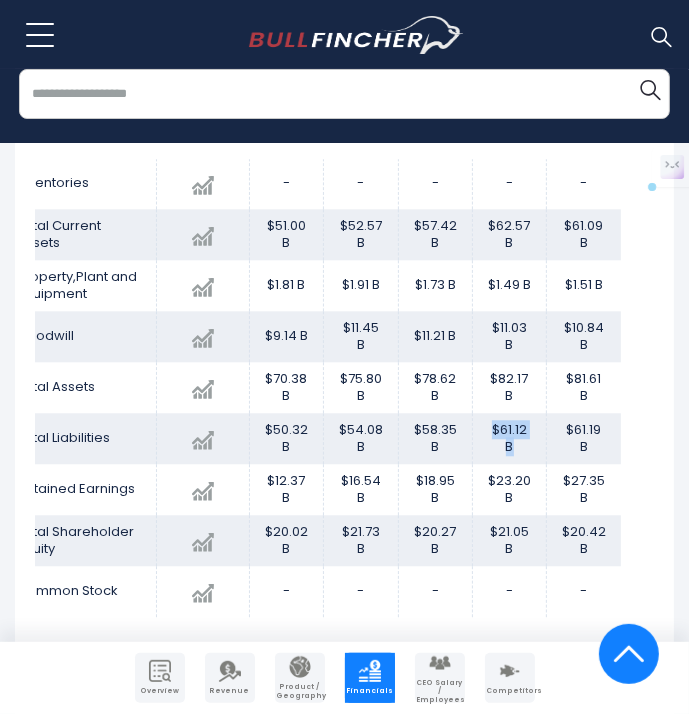 drag, startPoint x: 511, startPoint y: 483, endPoint x: 483, endPoint y: 467, distance: 32.24903 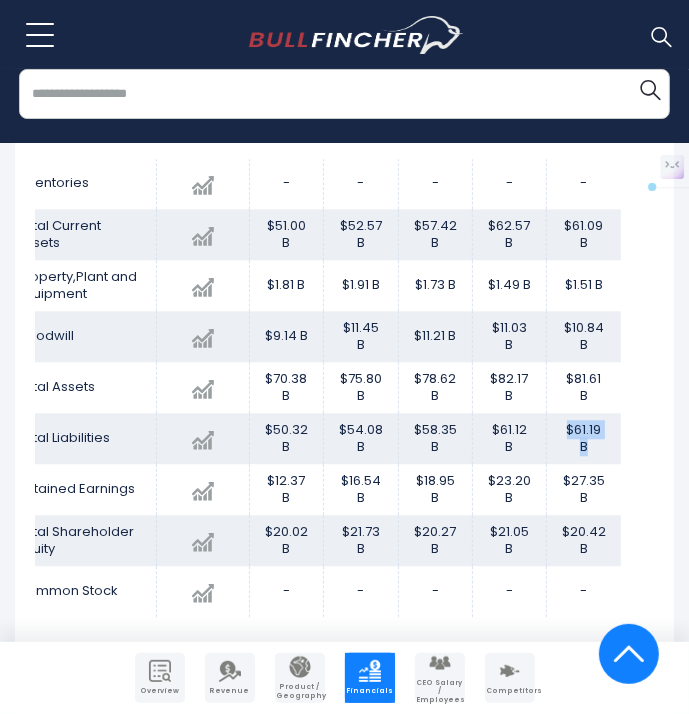 drag, startPoint x: 582, startPoint y: 484, endPoint x: 550, endPoint y: 467, distance: 36.23534 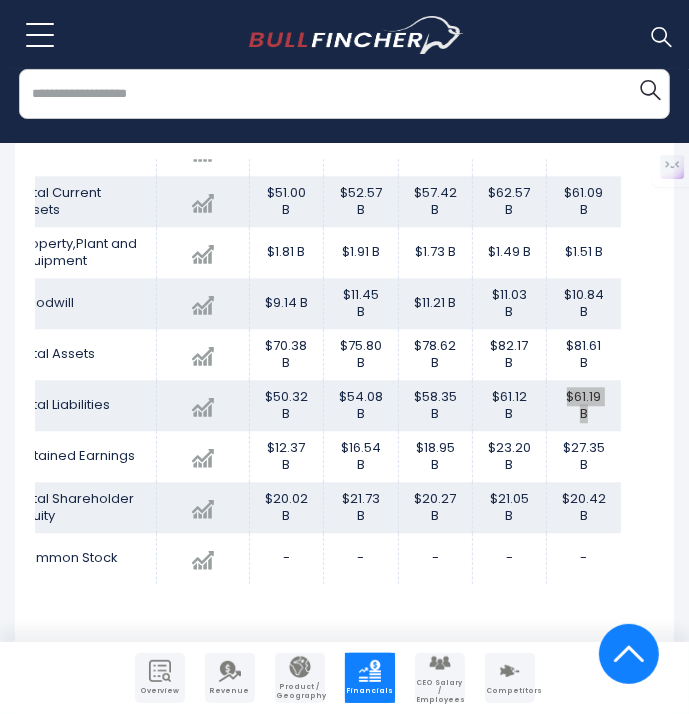 scroll, scrollTop: 175, scrollLeft: 38, axis: both 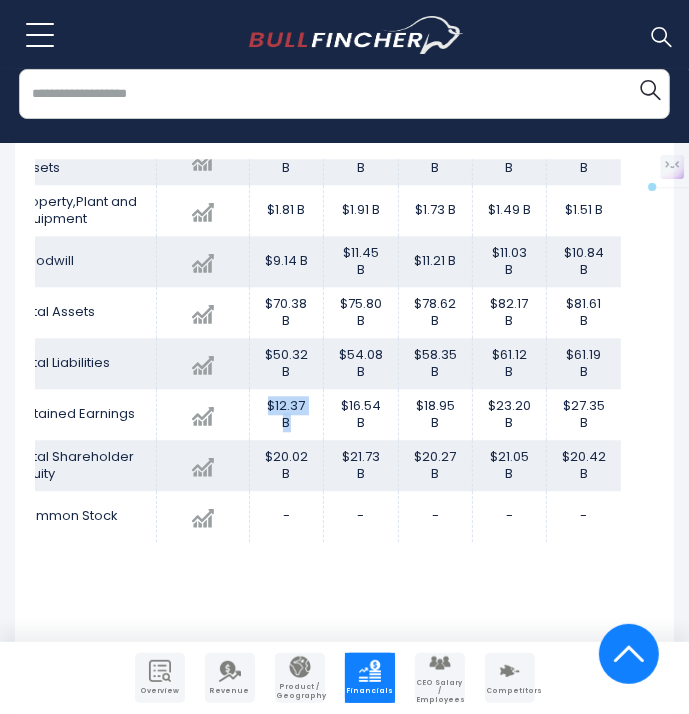 drag, startPoint x: 280, startPoint y: 455, endPoint x: 252, endPoint y: 443, distance: 30.463093 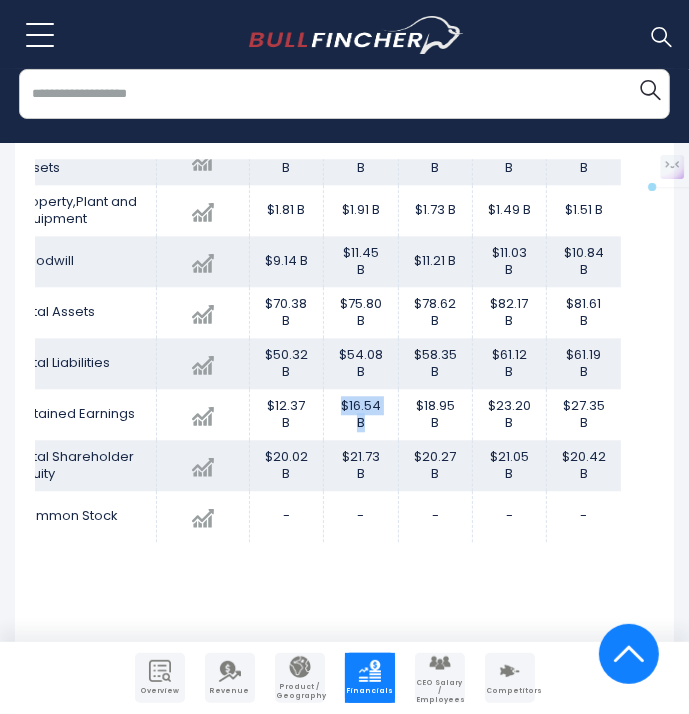 drag, startPoint x: 366, startPoint y: 464, endPoint x: 328, endPoint y: 444, distance: 42.941822 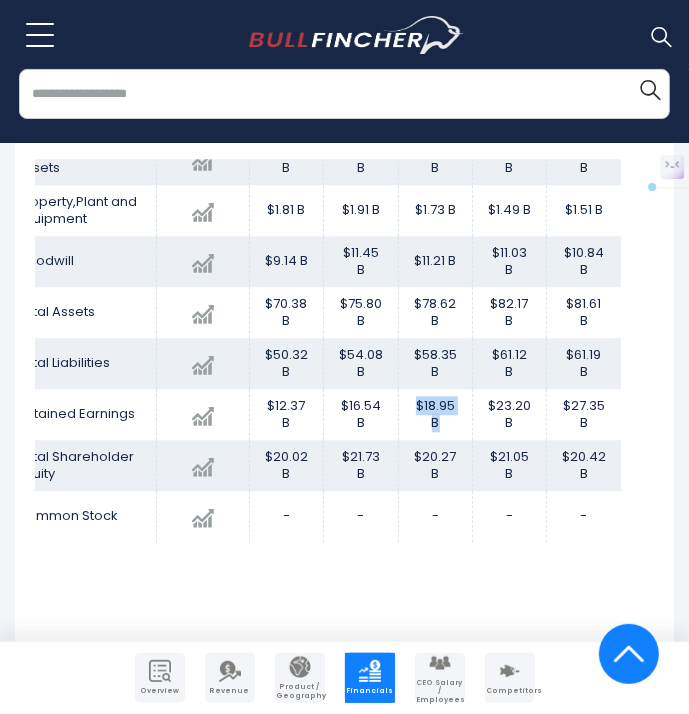 drag, startPoint x: 401, startPoint y: 442, endPoint x: 439, endPoint y: 466, distance: 44.94441 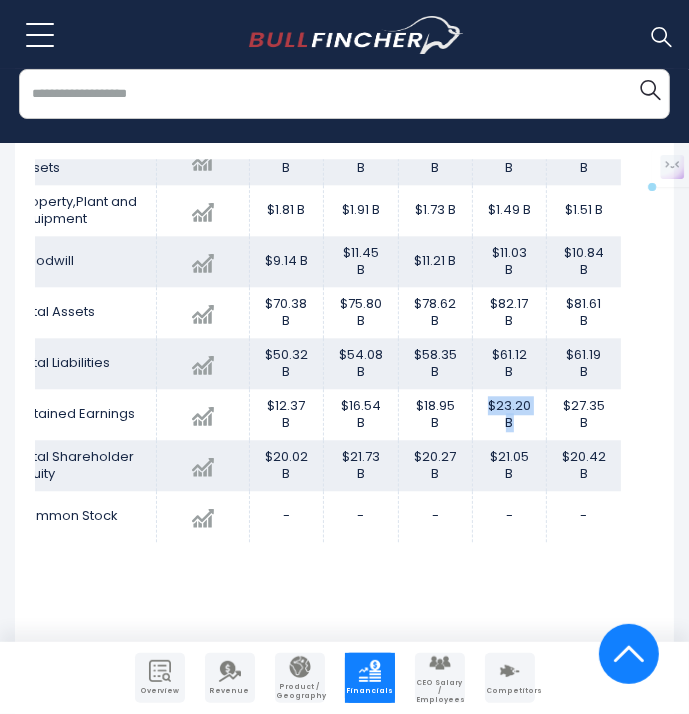drag, startPoint x: 501, startPoint y: 455, endPoint x: 475, endPoint y: 442, distance: 29.068884 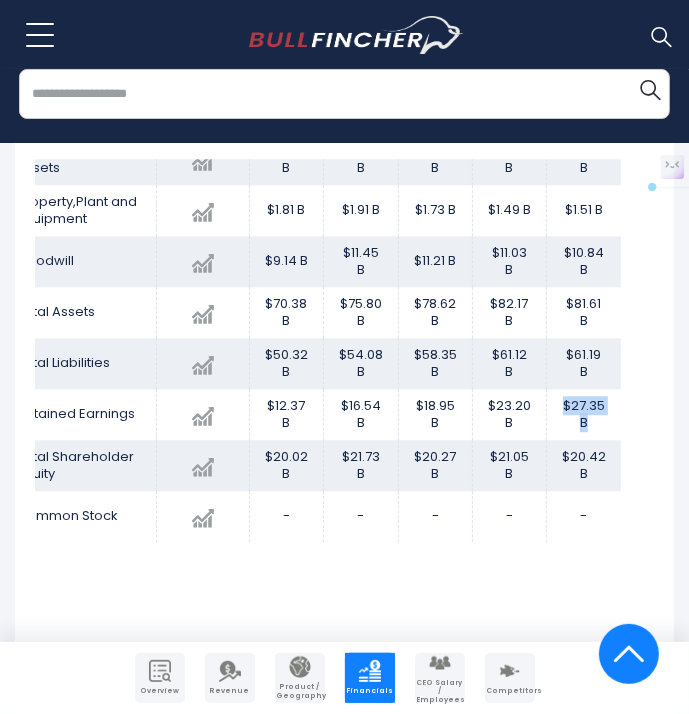 drag, startPoint x: 585, startPoint y: 459, endPoint x: 549, endPoint y: 443, distance: 39.39543 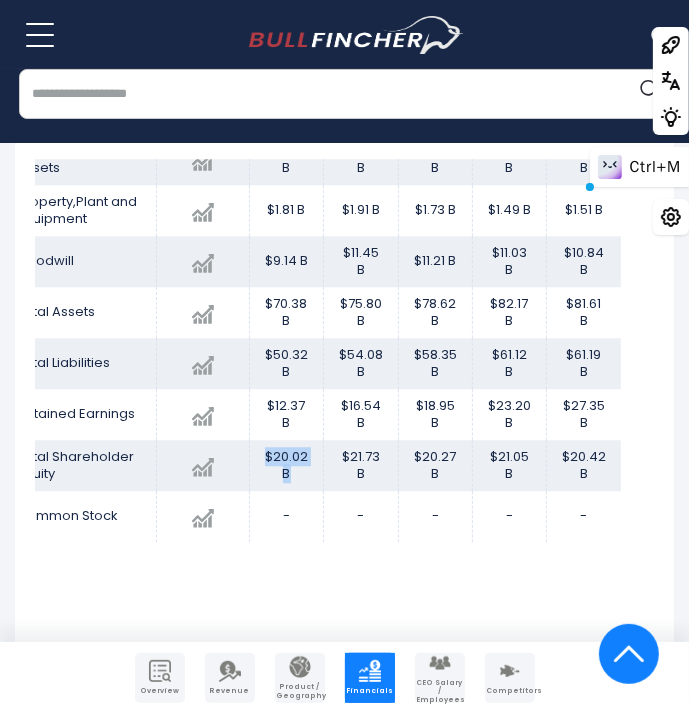 drag, startPoint x: 286, startPoint y: 509, endPoint x: 254, endPoint y: 492, distance: 36.23534 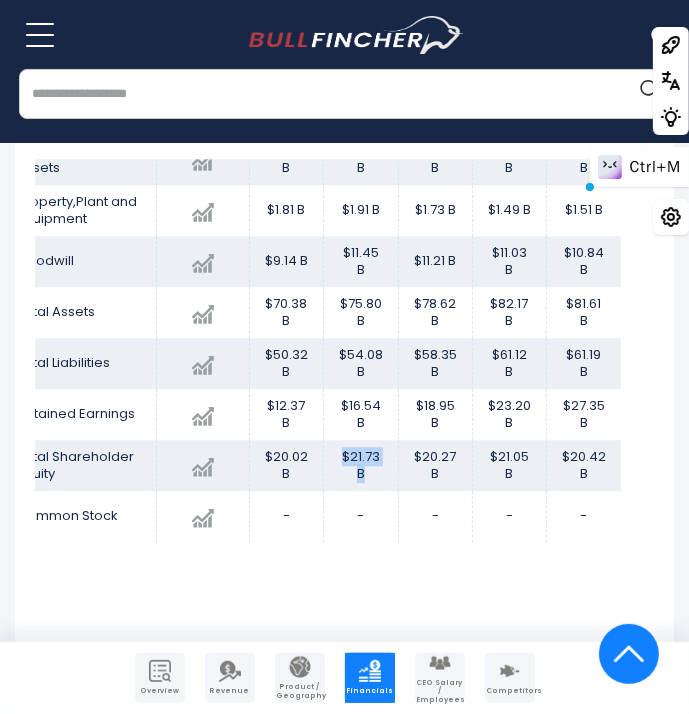 drag, startPoint x: 360, startPoint y: 515, endPoint x: 334, endPoint y: 496, distance: 32.202484 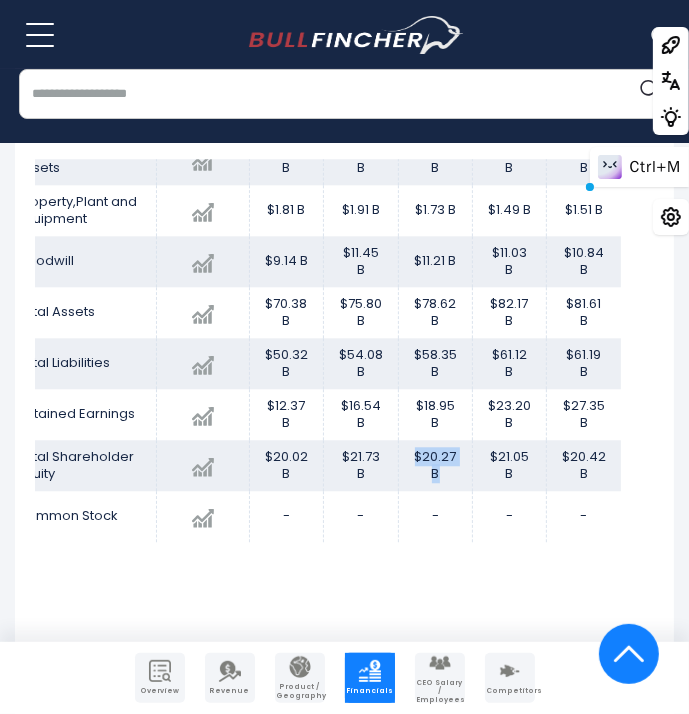 drag, startPoint x: 430, startPoint y: 509, endPoint x: 400, endPoint y: 496, distance: 32.695564 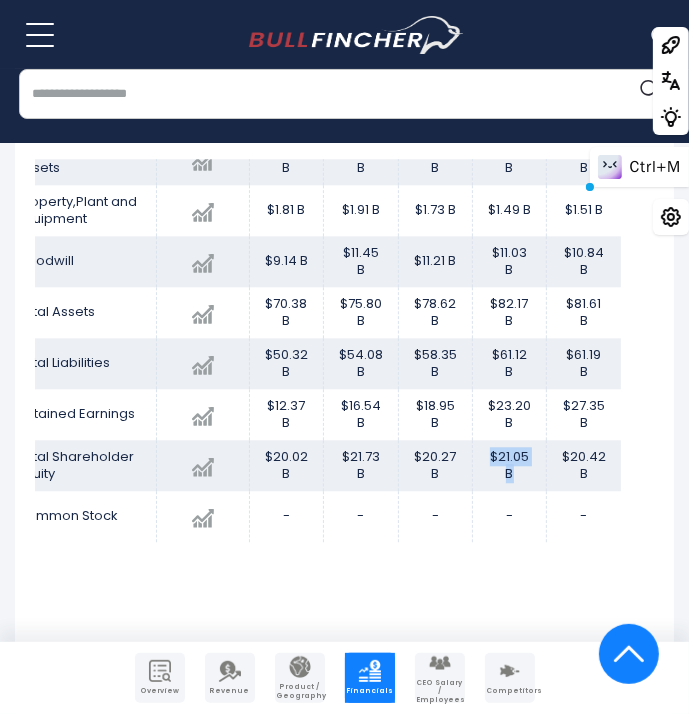 drag, startPoint x: 501, startPoint y: 509, endPoint x: 476, endPoint y: 491, distance: 30.805843 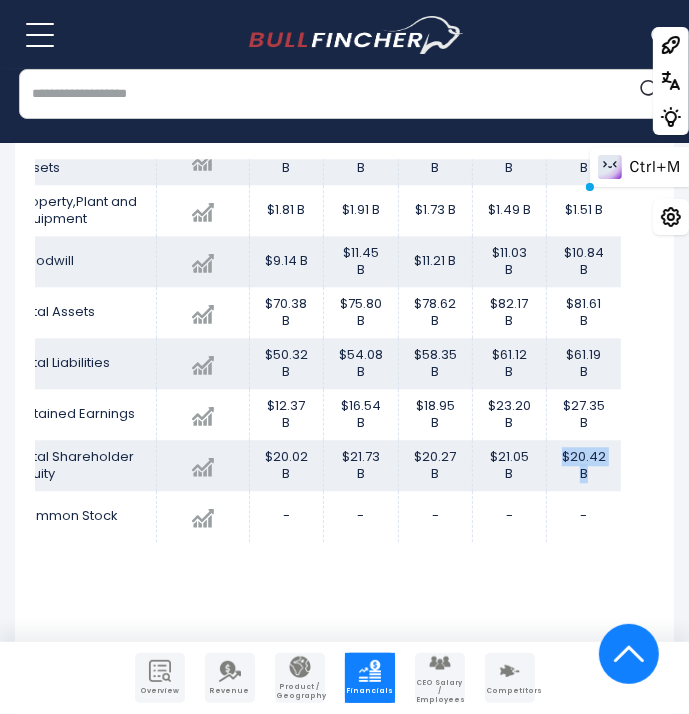 drag, startPoint x: 578, startPoint y: 514, endPoint x: 548, endPoint y: 494, distance: 36.05551 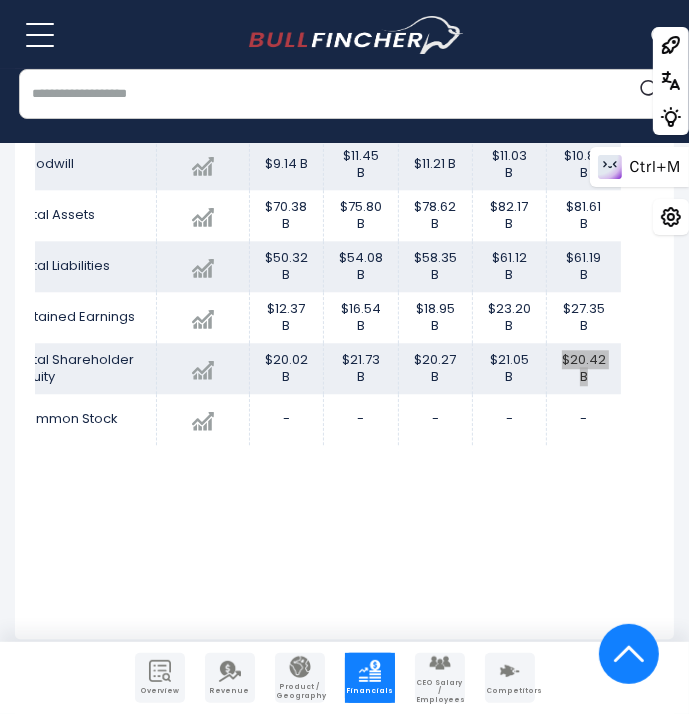 scroll, scrollTop: 2633, scrollLeft: 0, axis: vertical 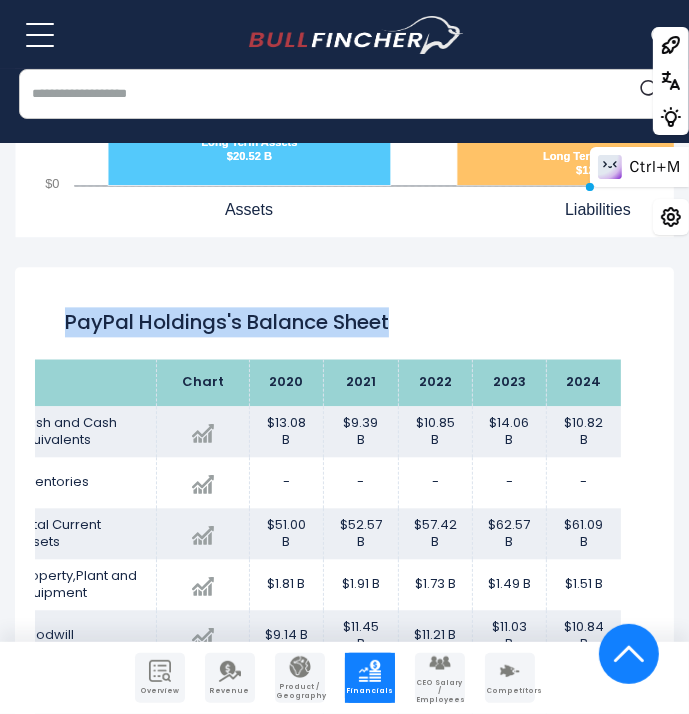 drag, startPoint x: 379, startPoint y: 358, endPoint x: 66, endPoint y: 372, distance: 313.31296 